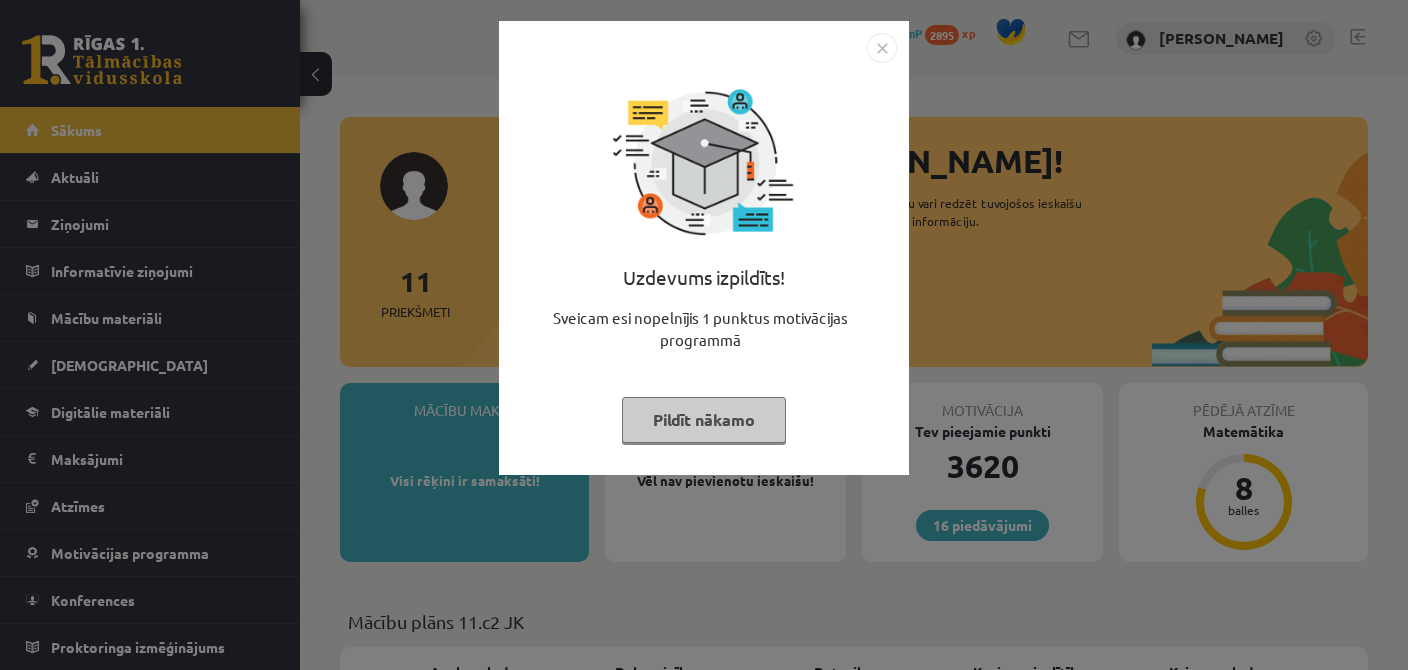 scroll, scrollTop: 0, scrollLeft: 0, axis: both 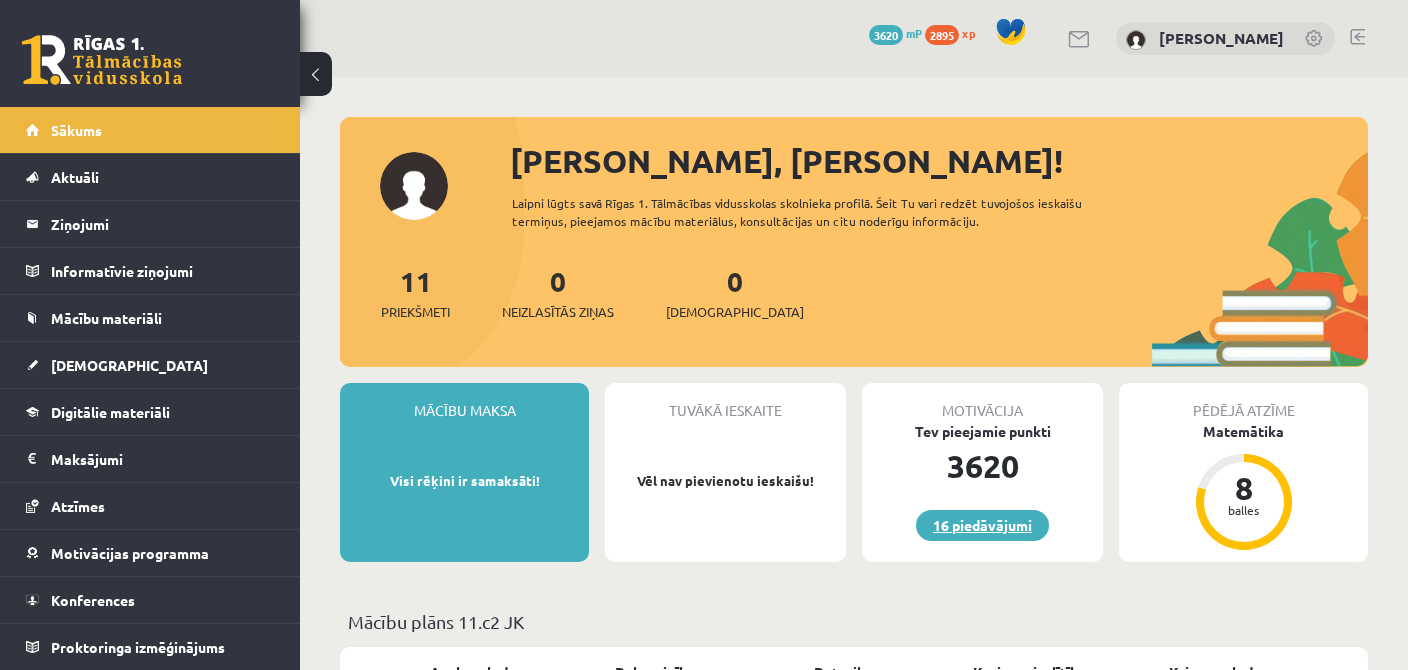click on "16
piedāvājumi" at bounding box center (982, 525) 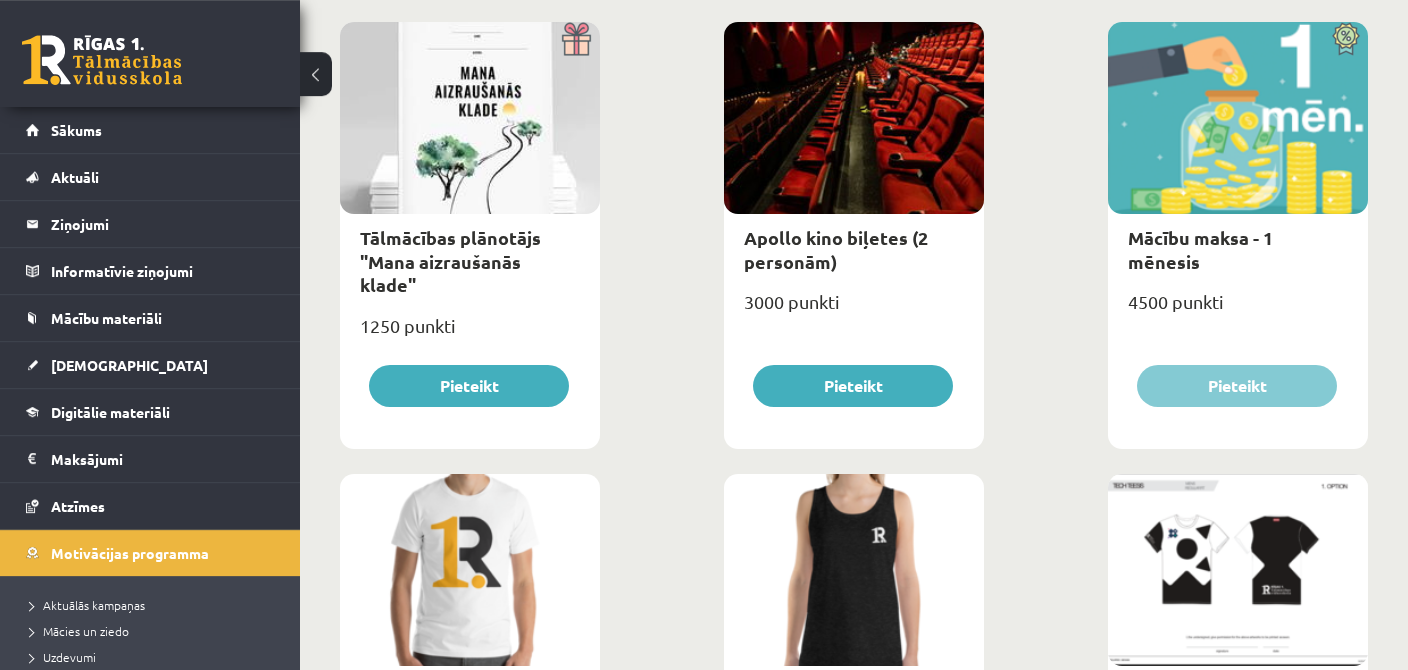 scroll, scrollTop: 771, scrollLeft: 0, axis: vertical 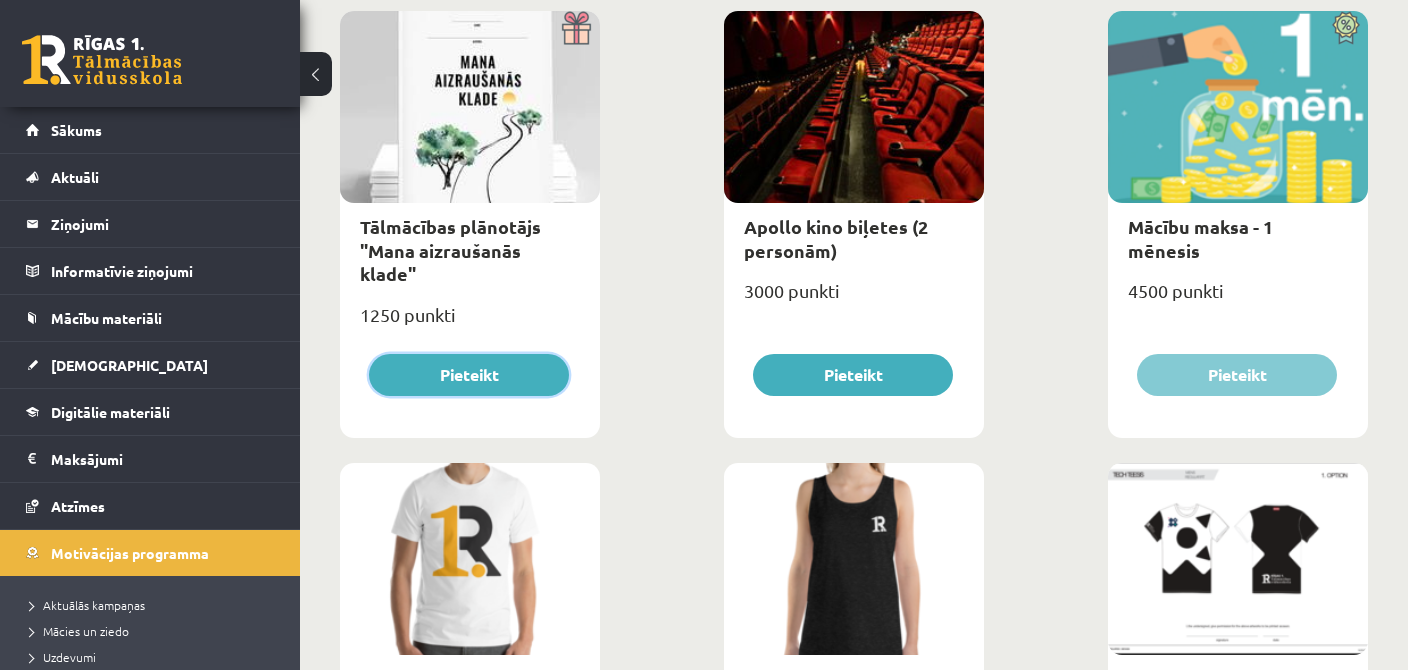 click on "Pieteikt" 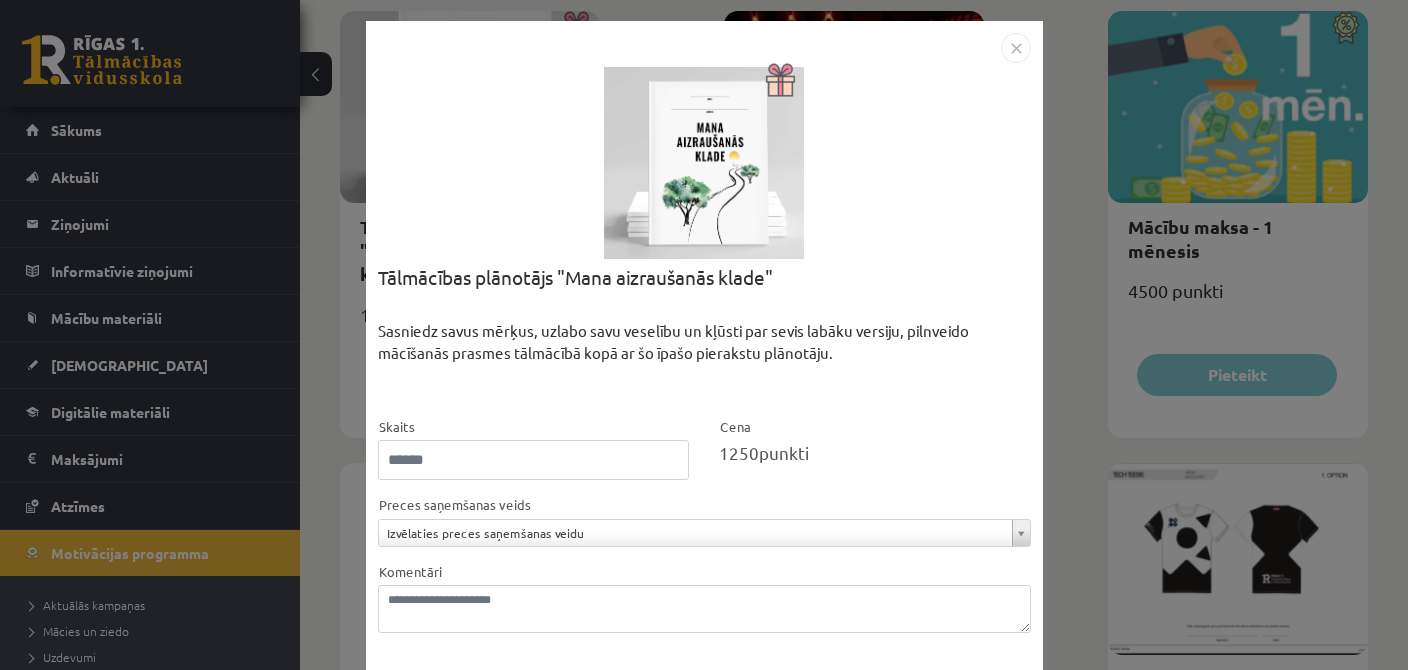 click on "*" at bounding box center [534, 460] 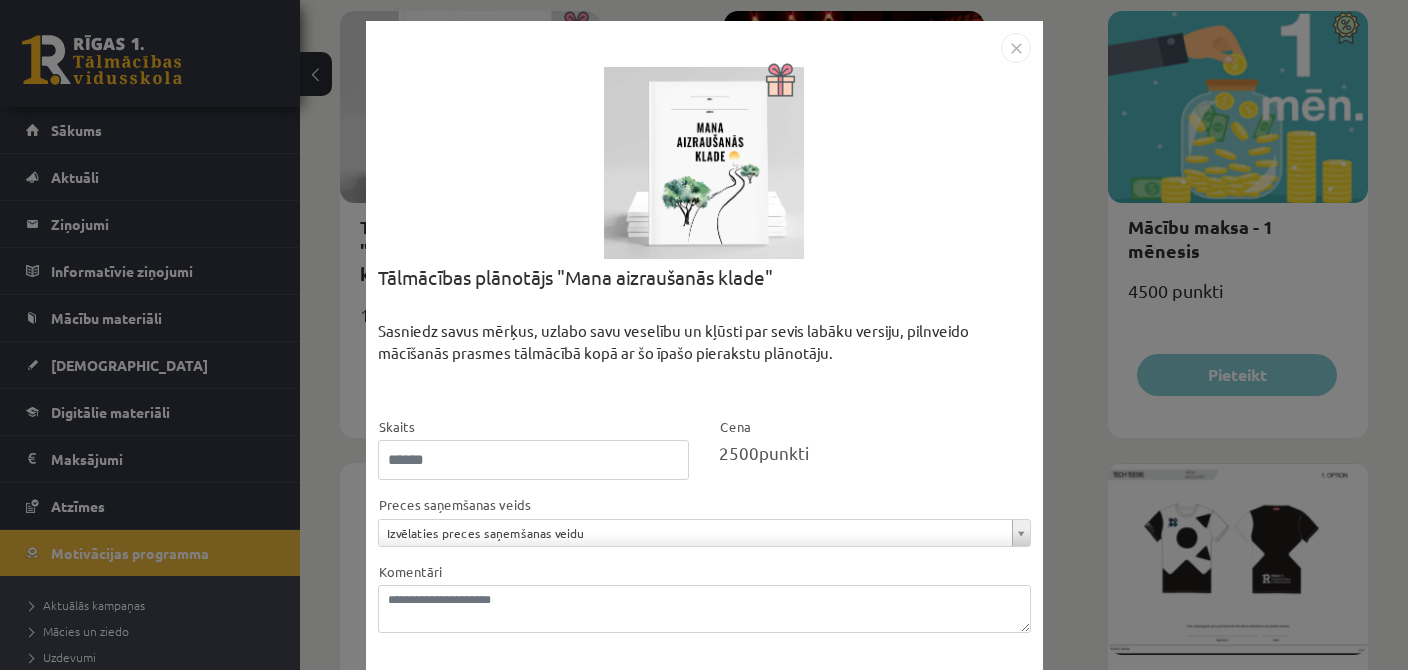 click on "*" at bounding box center (534, 460) 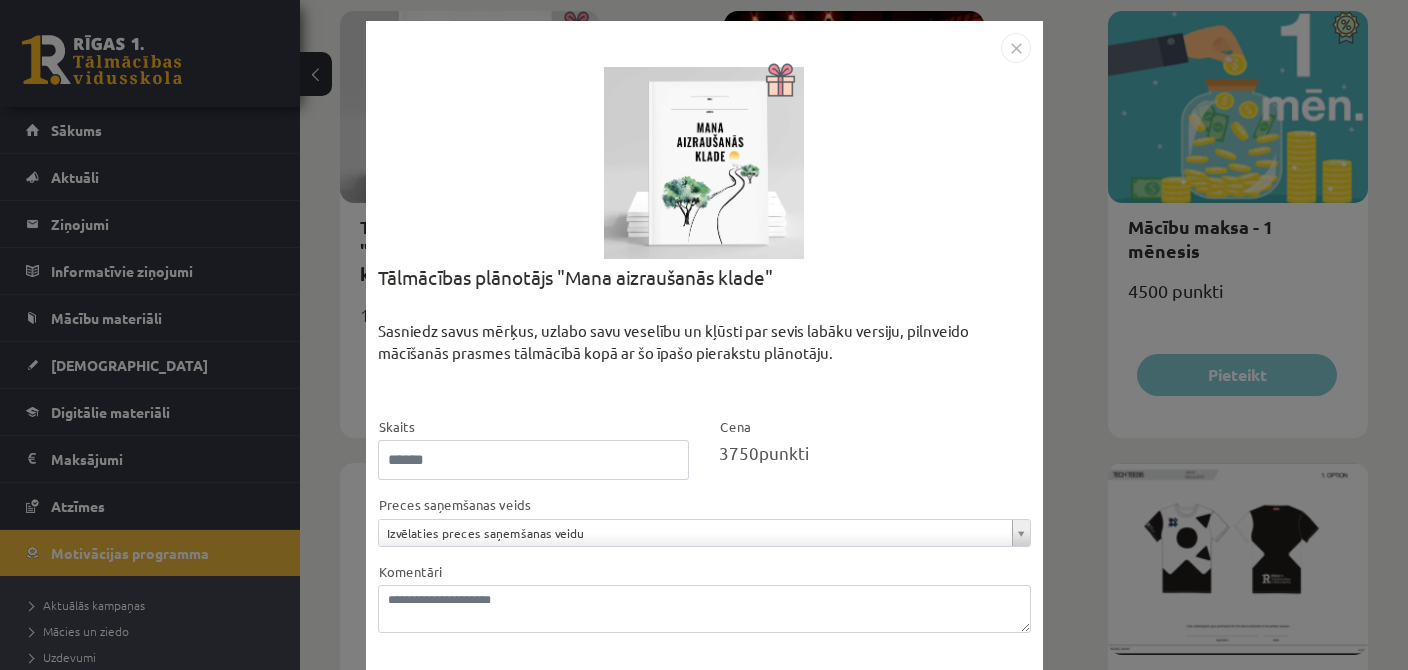 click at bounding box center [1016, 48] 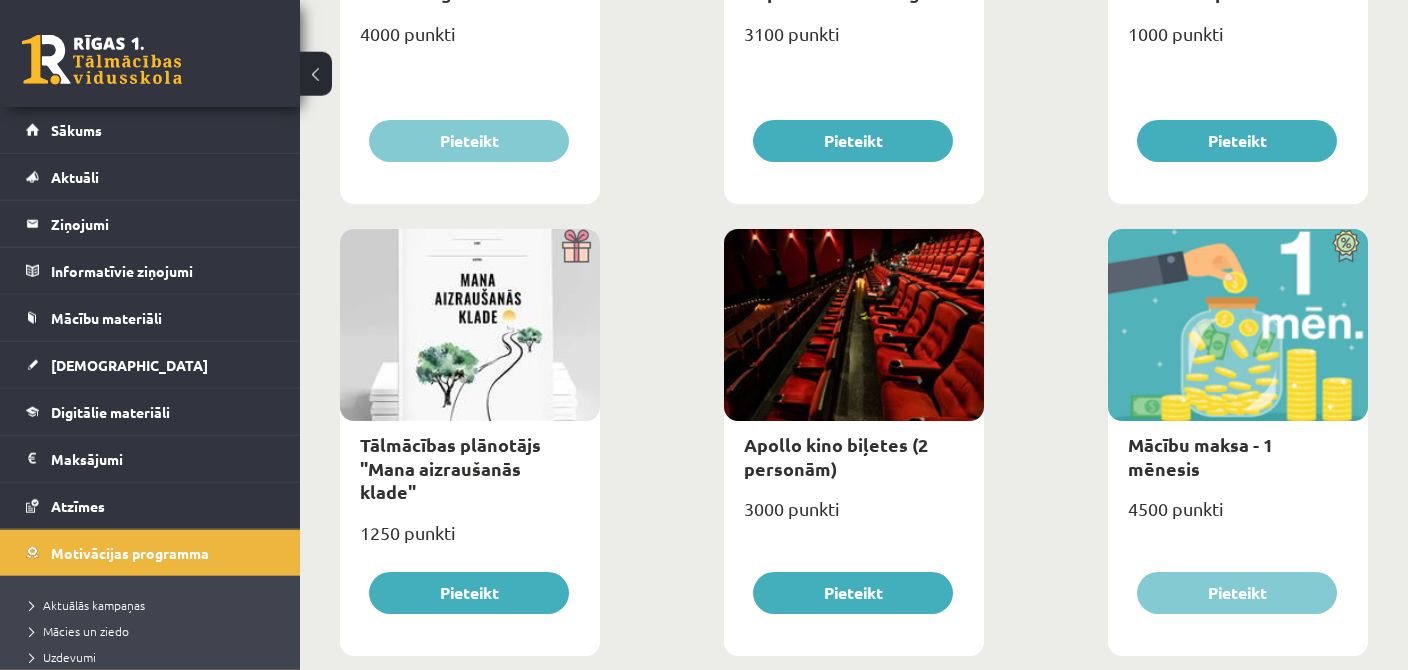 scroll, scrollTop: 633, scrollLeft: 0, axis: vertical 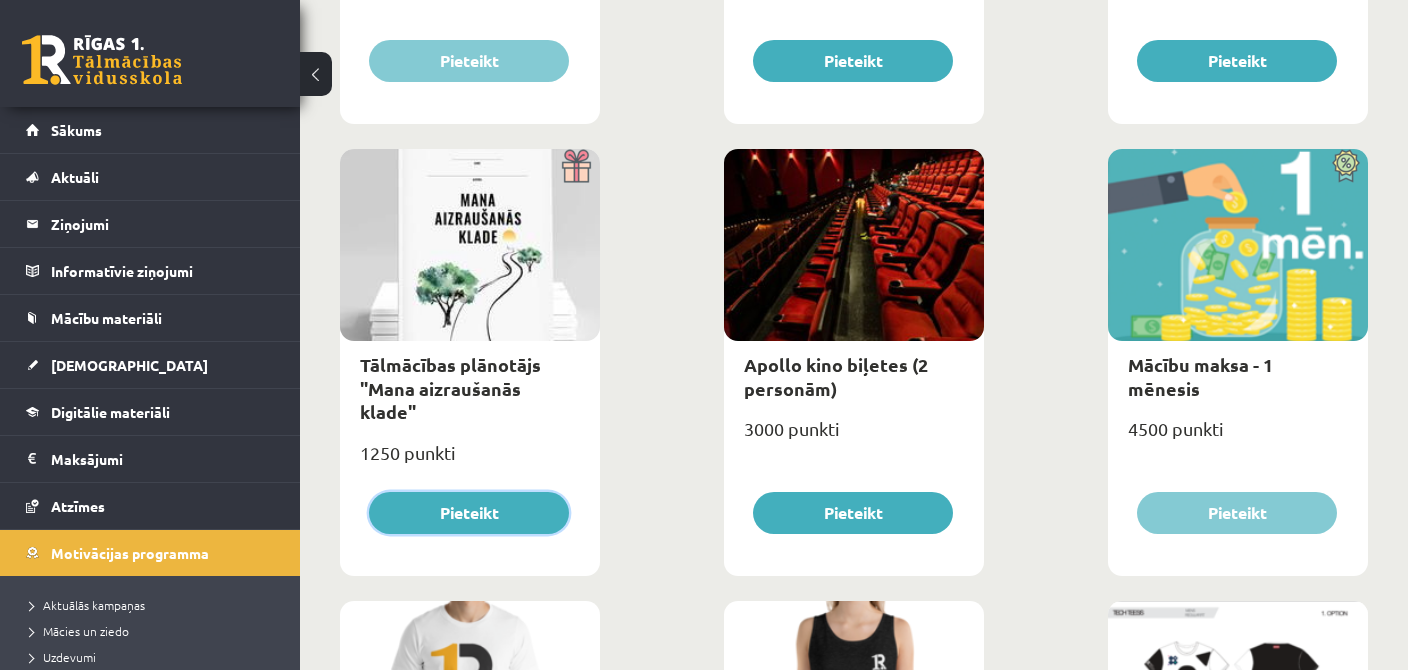 click on "Pieteikt" 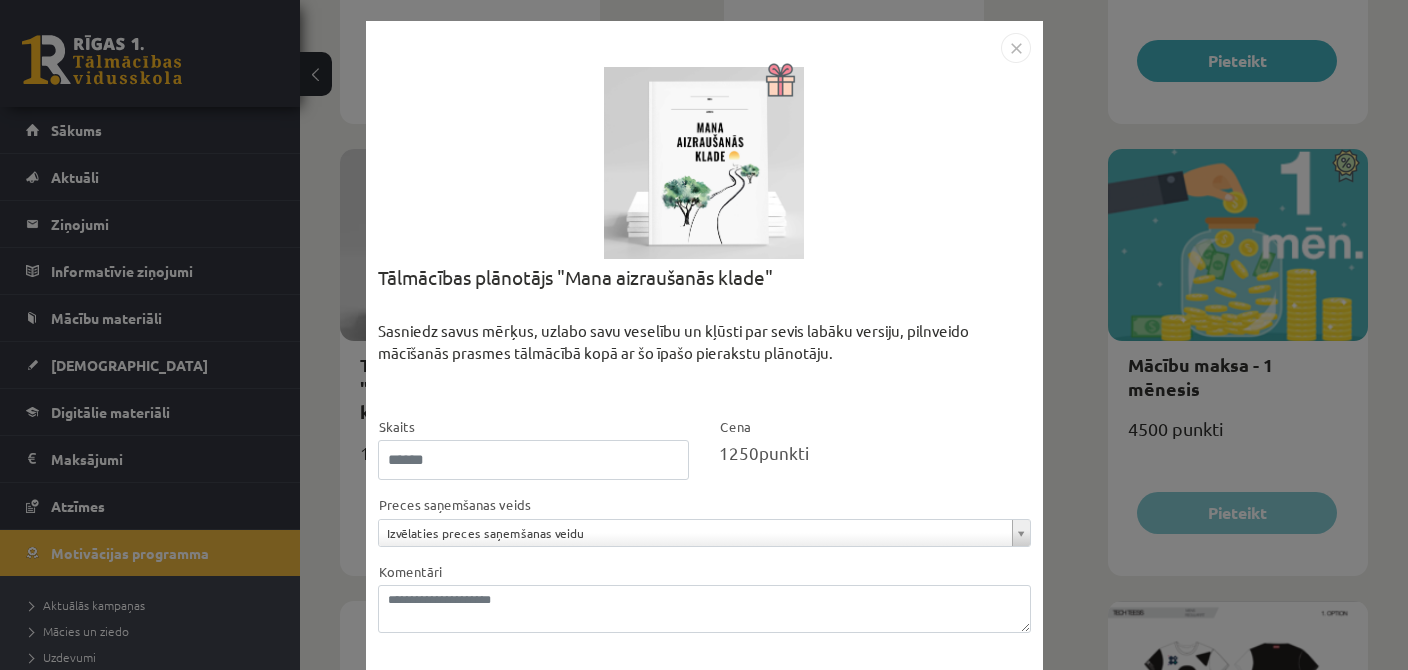 type on "*" 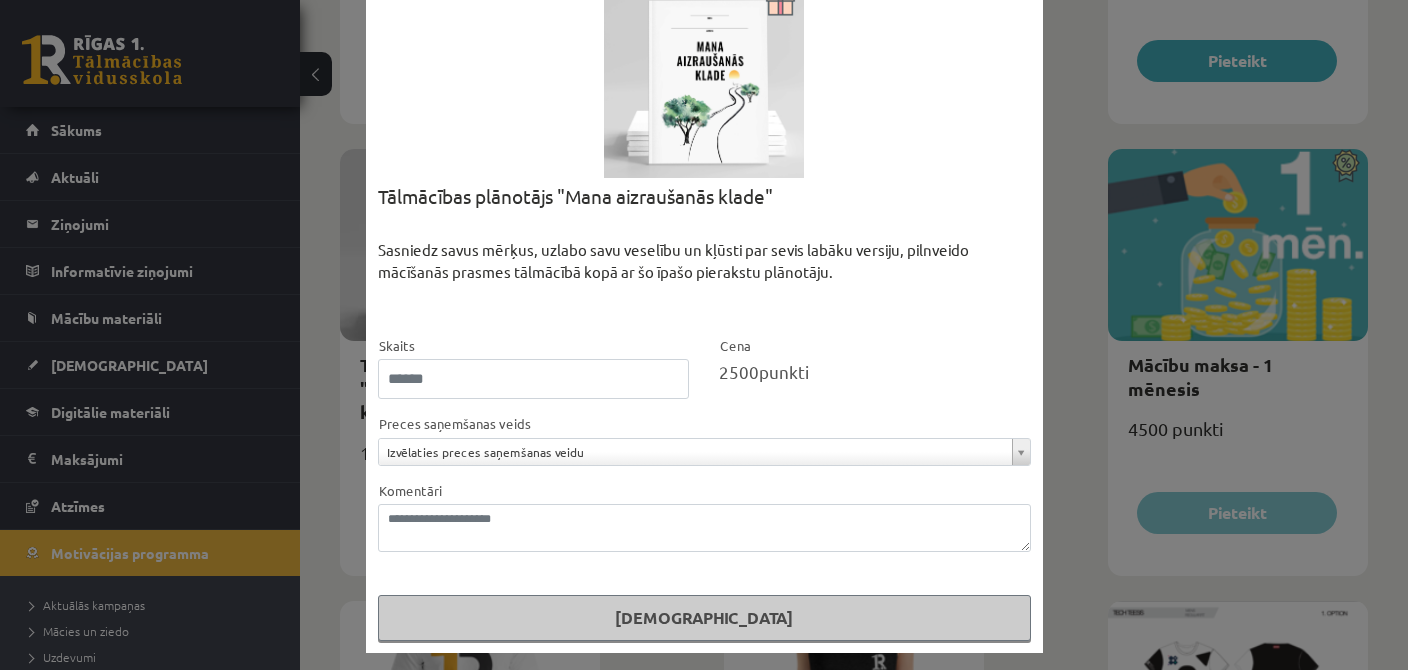 scroll, scrollTop: 84, scrollLeft: 0, axis: vertical 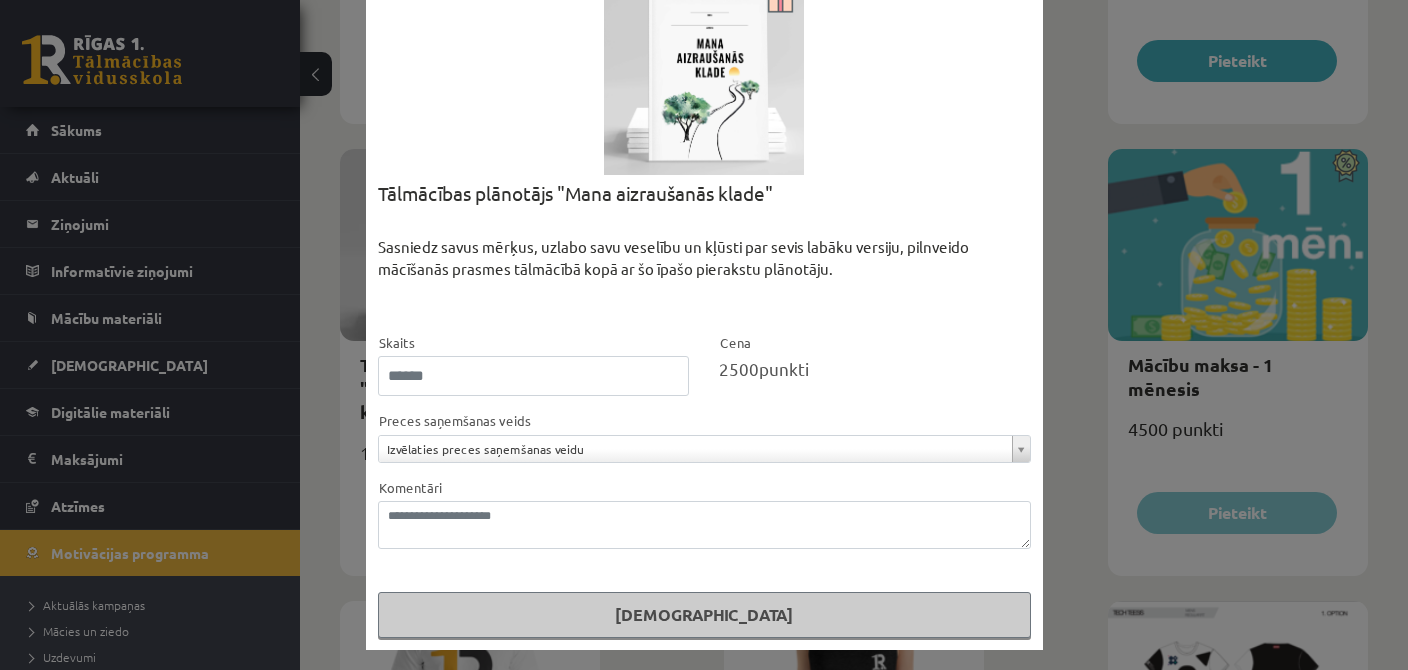 click on "0
Dāvanas
3620
mP
2895
xp
Ingus Zemturis
Sākums
Aktuāli
Kā mācīties eSKOLĀ
Kontakti
Normatīvie akti
Online konsultācijas
Skolotāju kontaktinformācija
Standarta ieskaišu grafiks
Valsts pārbaudījumi un eksāmeni
Kā iegūt Uzdevumi.lv prof
Ieskaišu skaits pa klasēm
Tehniskie jautājumi
Karjeras izglītība
R1TV skolēnu pašpārvalde
Par drošu vidi!
Esi vesels!
Pilsoniskā un sociālā audzināšana
Forums
Ziņojumi
0
Informatīvie ziņojumi
0
Mācību materiāli
Mācību materiāli
Pieslēgties Uzdevumiem
Literatūras saraksts
Digitālā bibliotēka
Publicētas konferences
Ieskaites
Neizpildītās
Izlabotās
Digitālie materiāli" at bounding box center (704, -298) 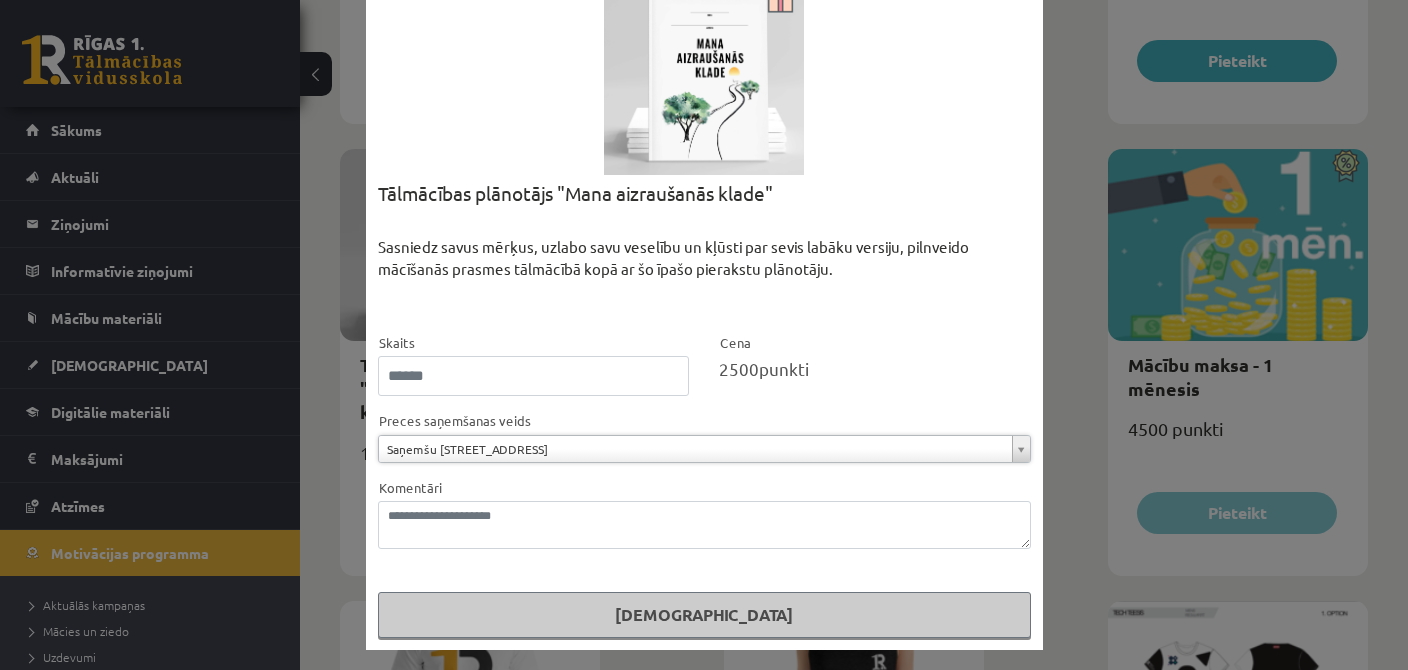 click on "Pasūtīt" at bounding box center [704, 615] 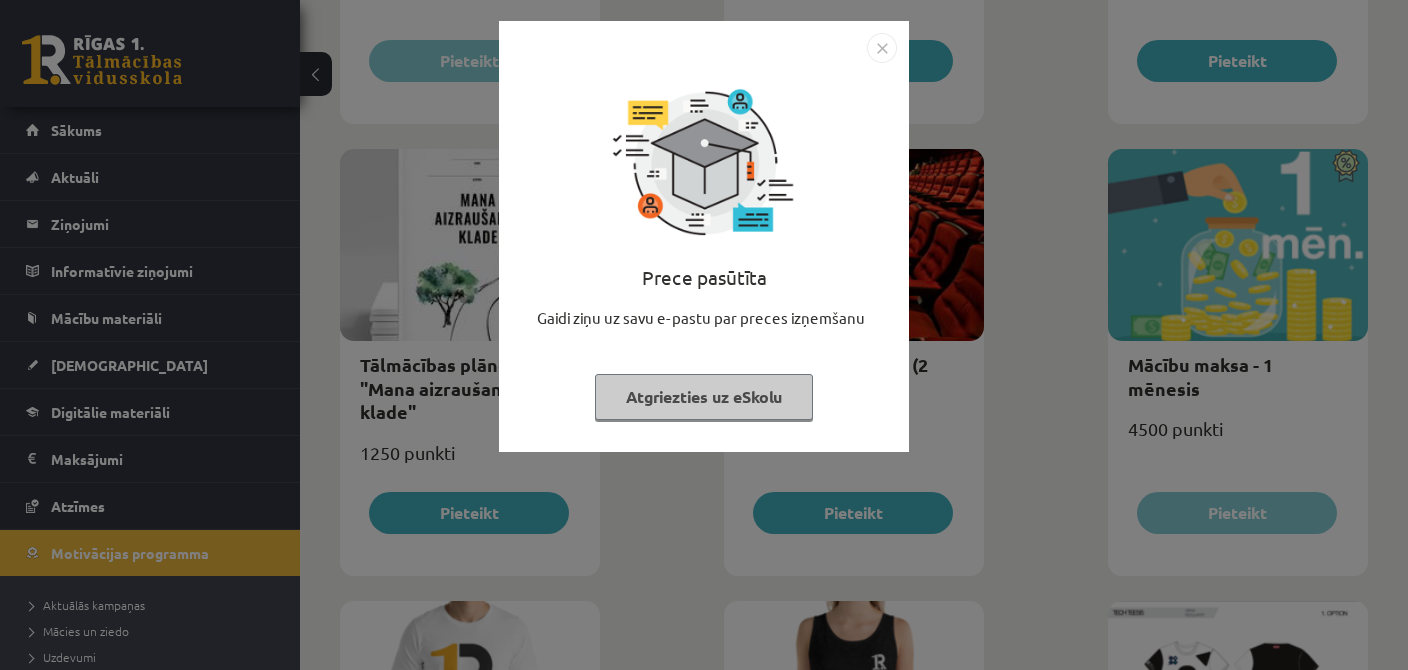 click on "Atgriezties uz eSkolu" at bounding box center (704, 397) 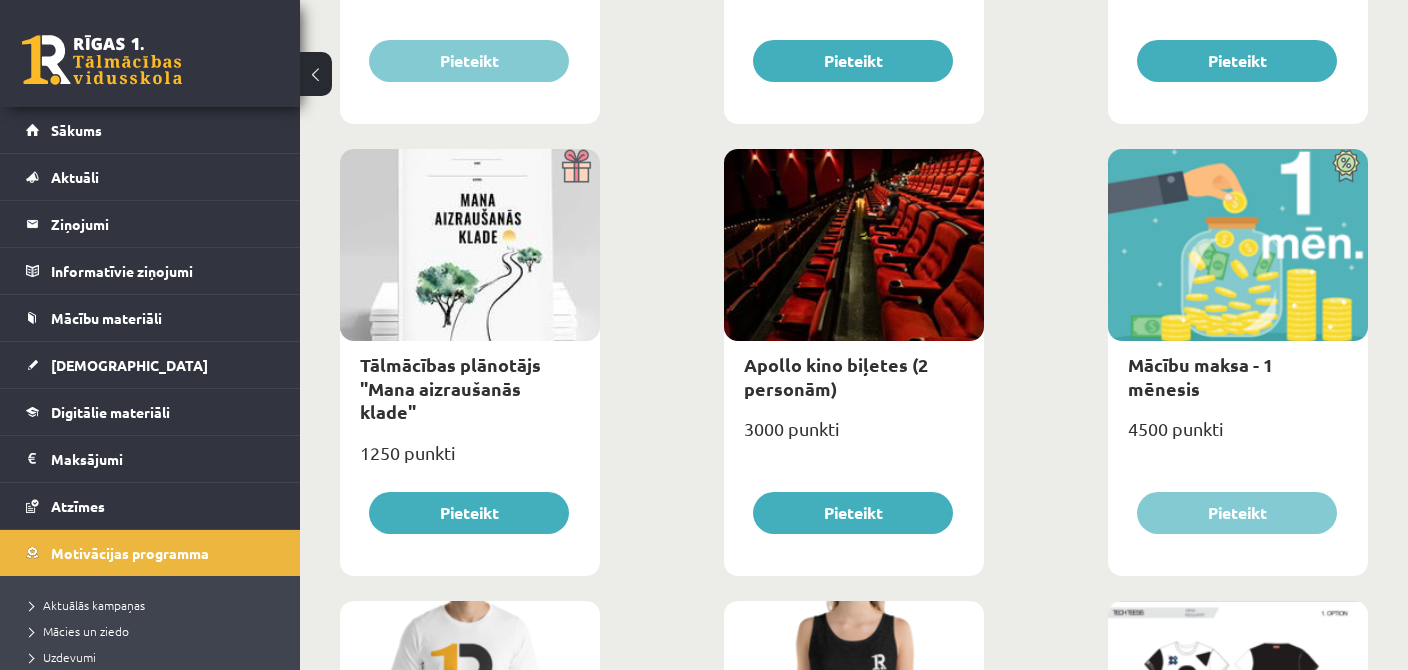 scroll, scrollTop: 0, scrollLeft: 0, axis: both 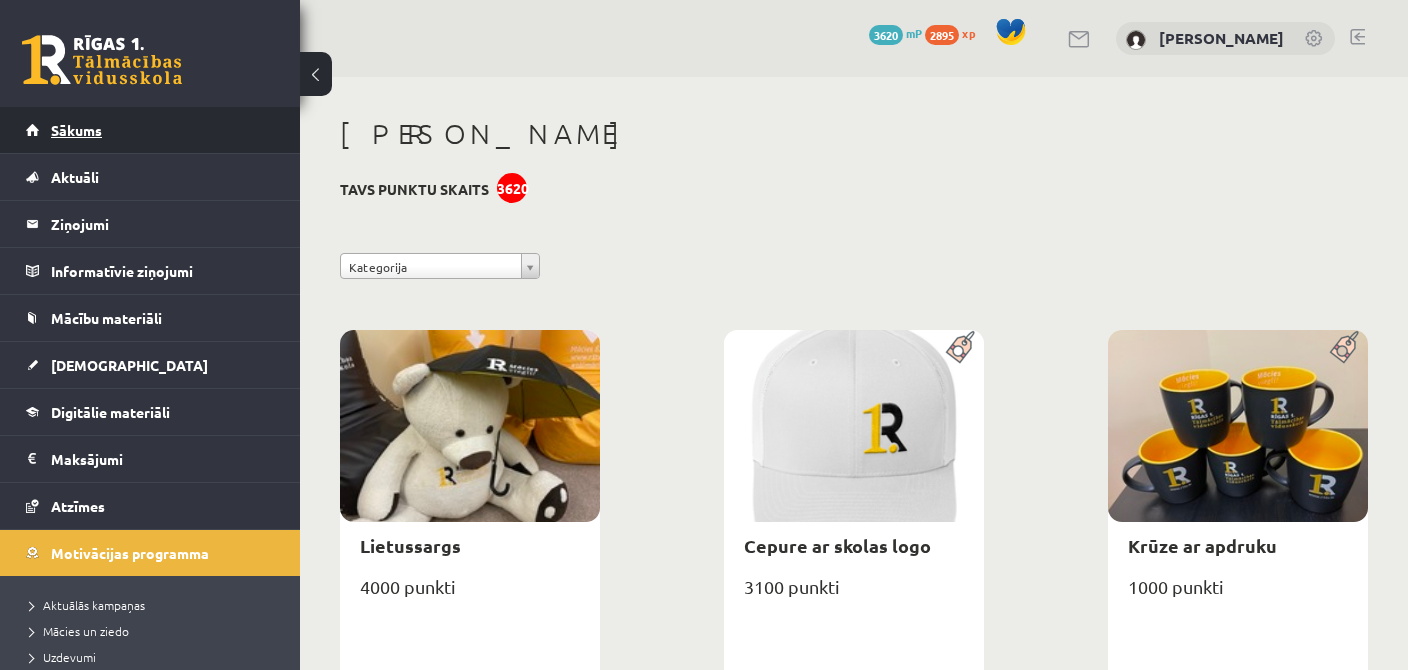 click on "Sākums" at bounding box center [150, 130] 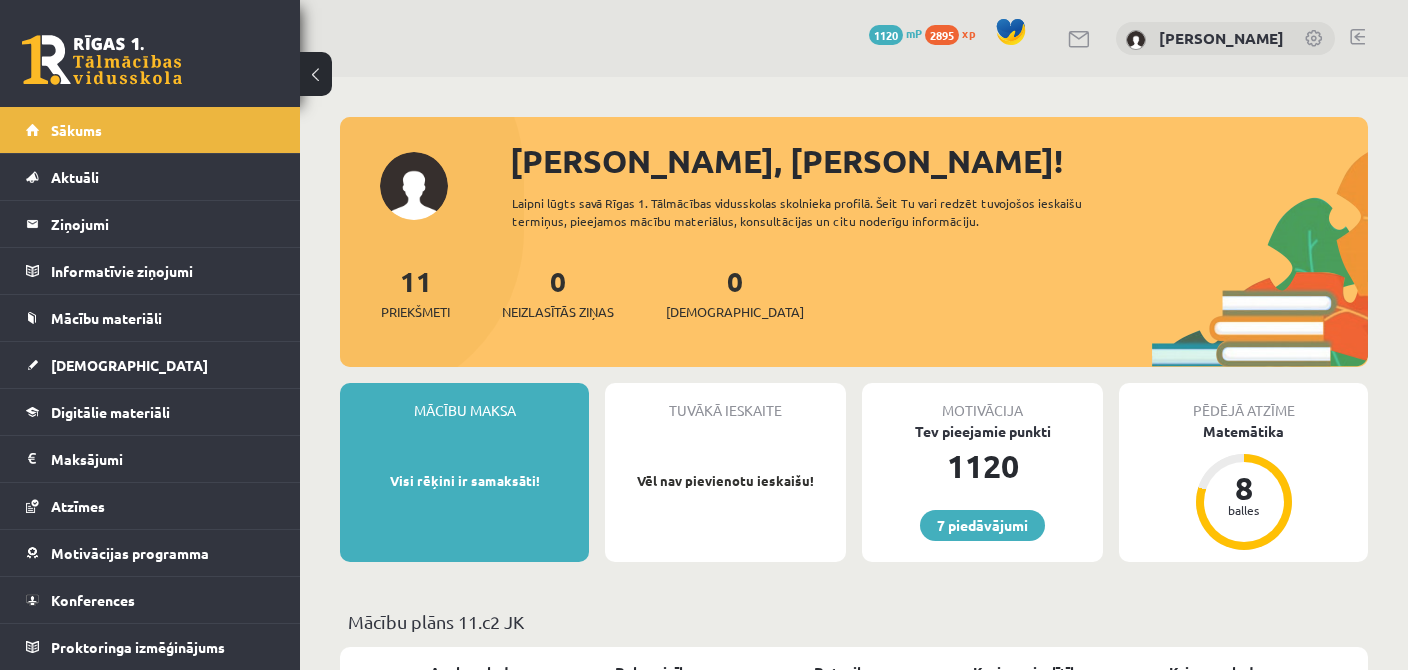scroll, scrollTop: 0, scrollLeft: 0, axis: both 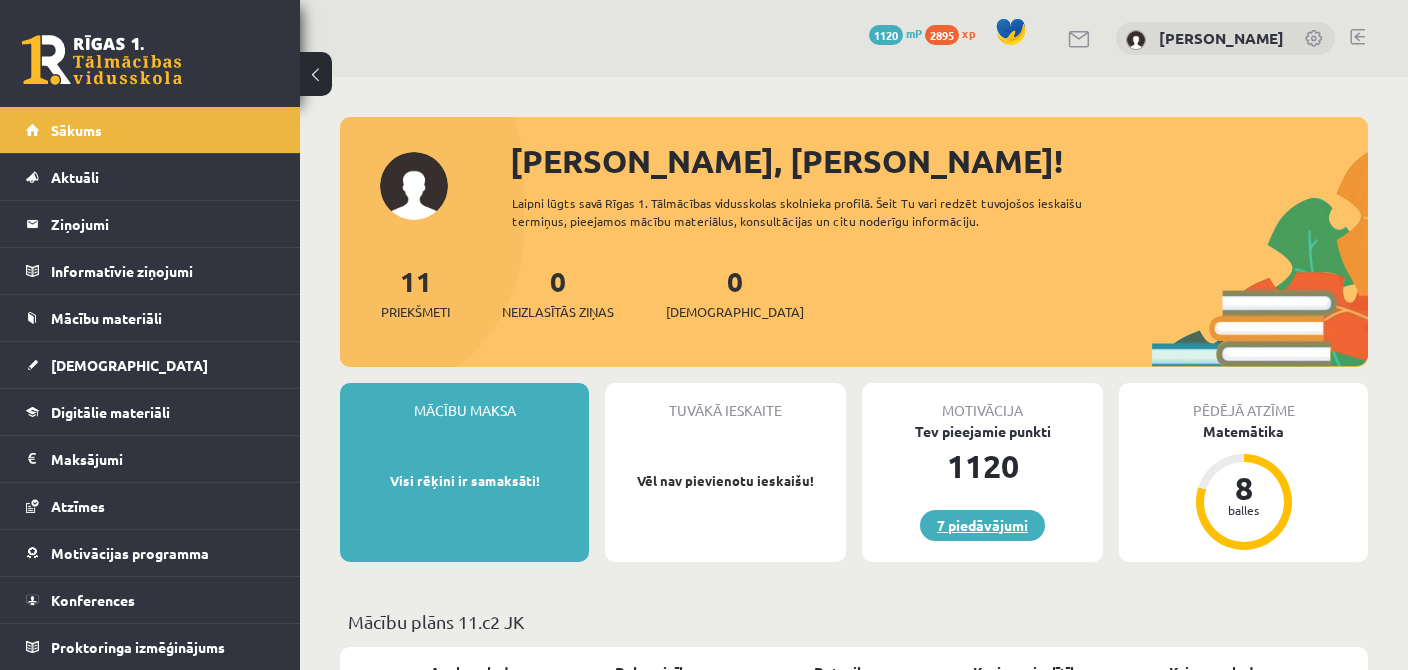 click on "7
piedāvājumi" at bounding box center [982, 525] 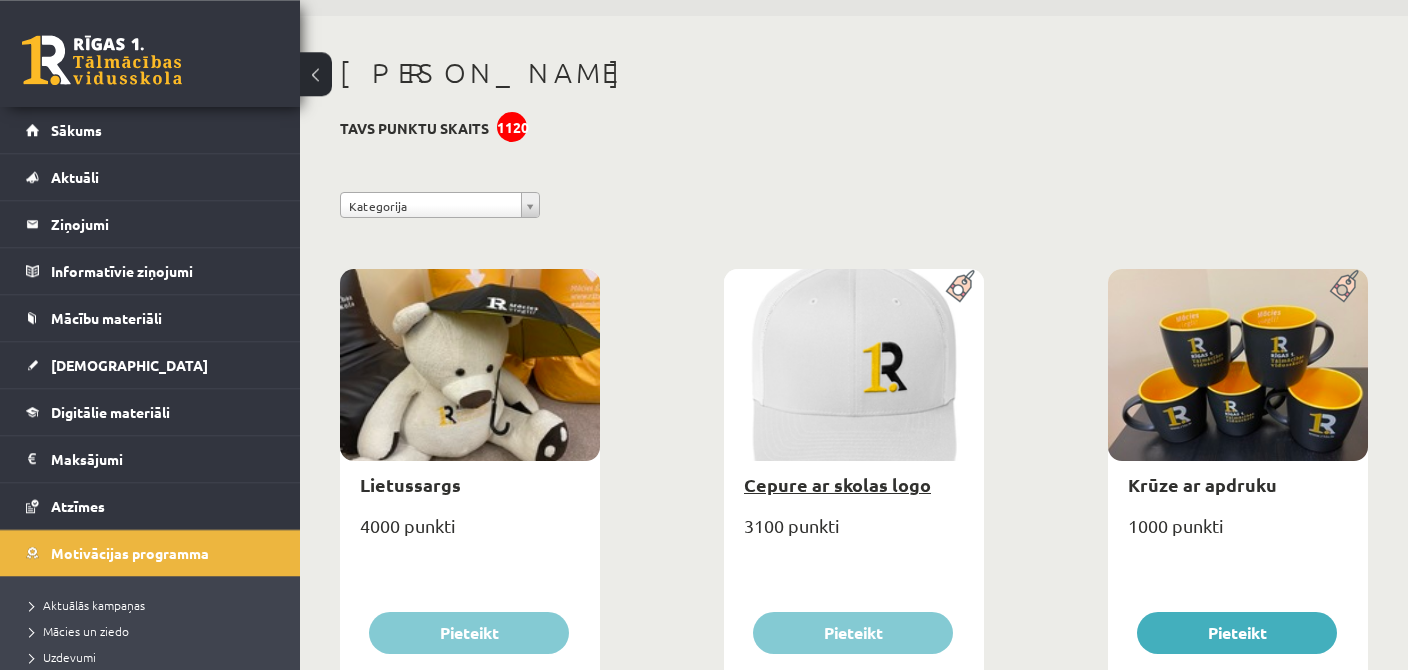 scroll, scrollTop: 105, scrollLeft: 0, axis: vertical 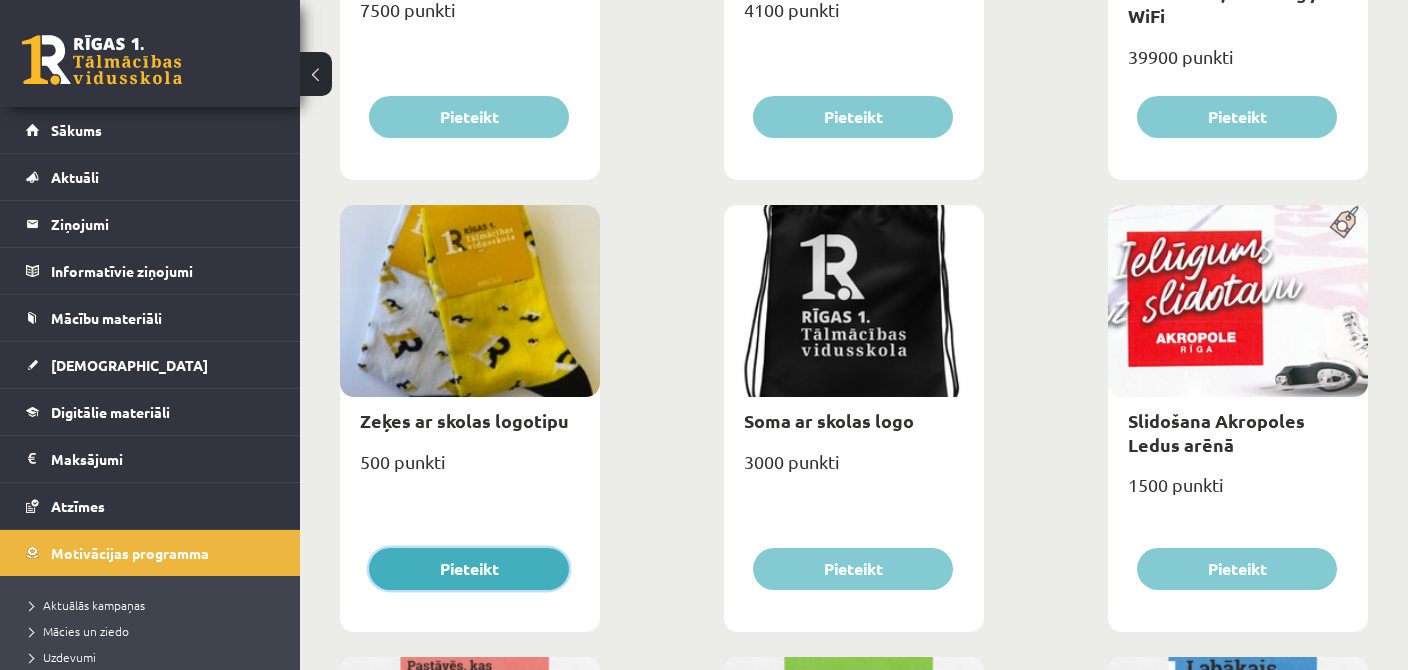 click on "Pieteikt" at bounding box center (469, 569) 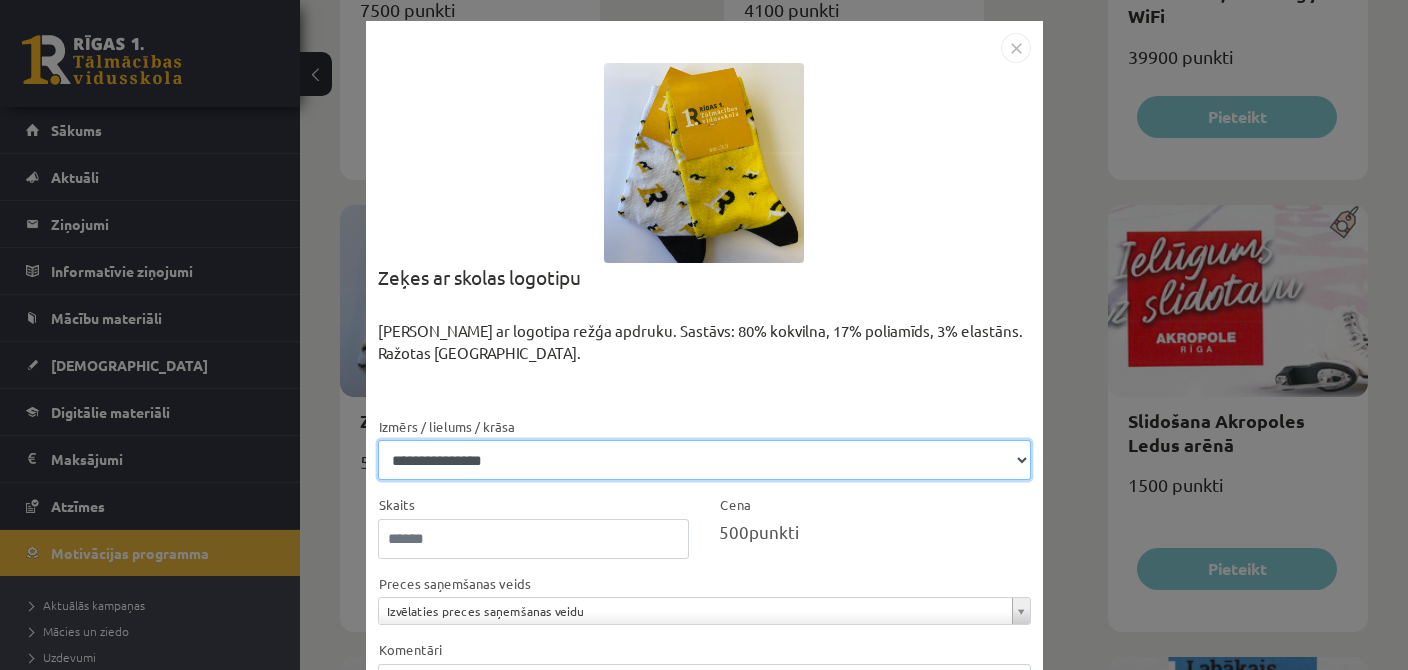select on "**********" 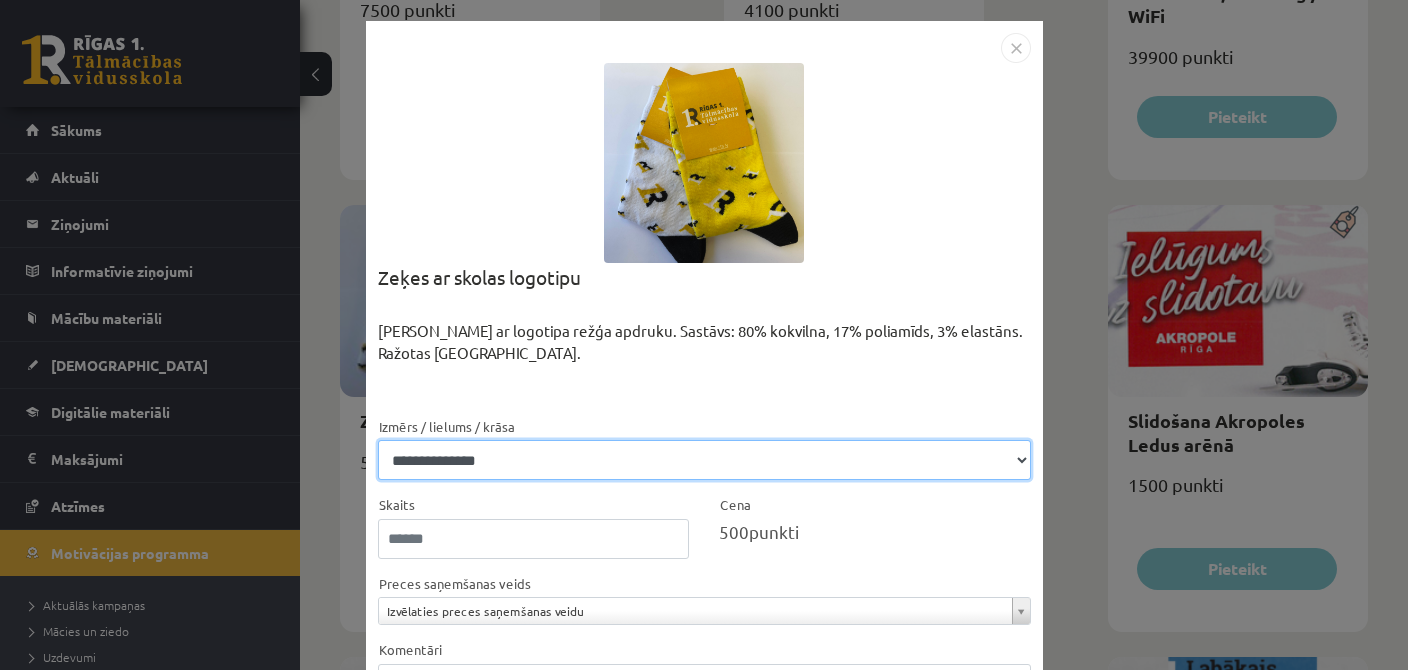 click on "**********" at bounding box center [0, 0] 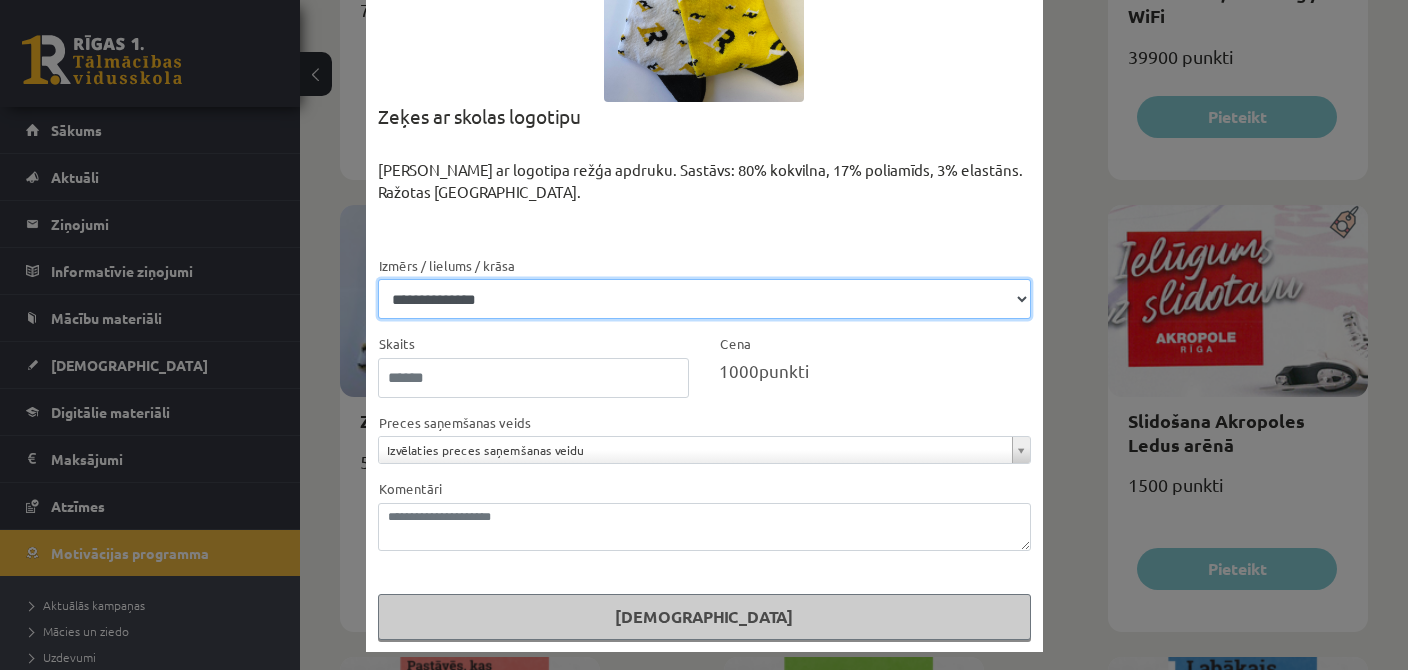 scroll, scrollTop: 161, scrollLeft: 0, axis: vertical 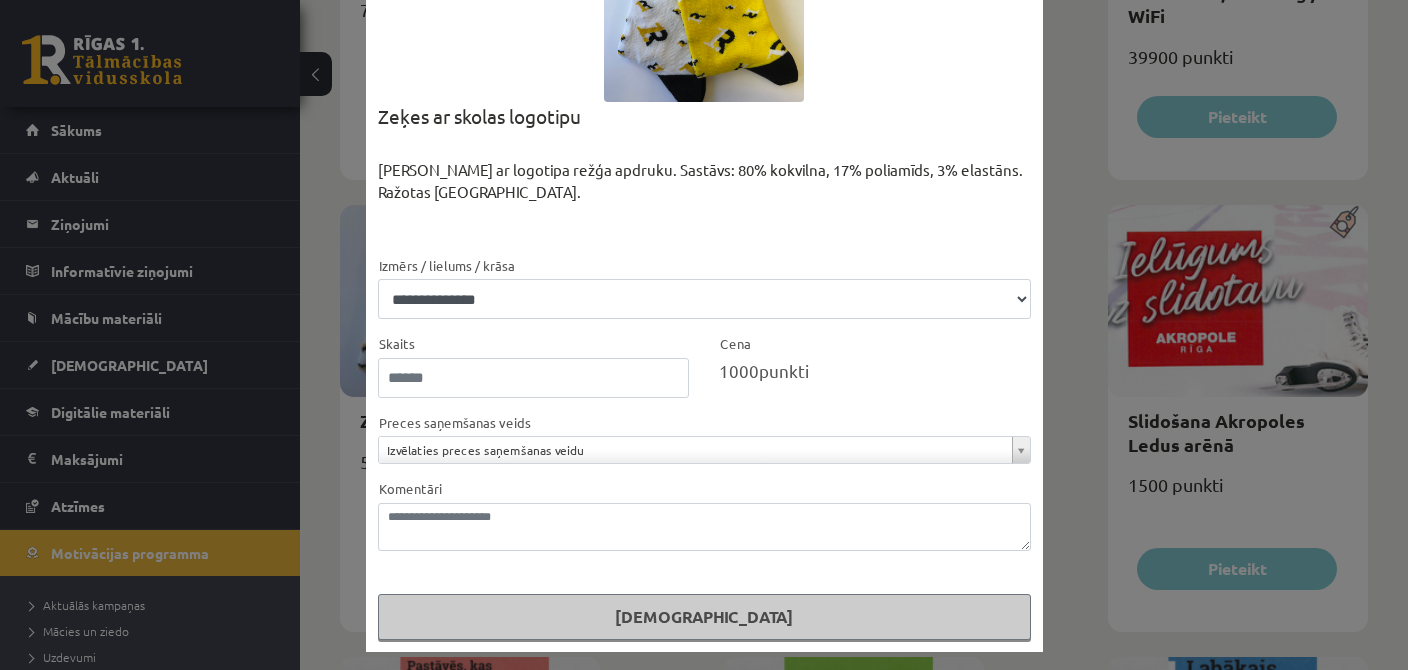click on "Pasūtīt" at bounding box center (704, 617) 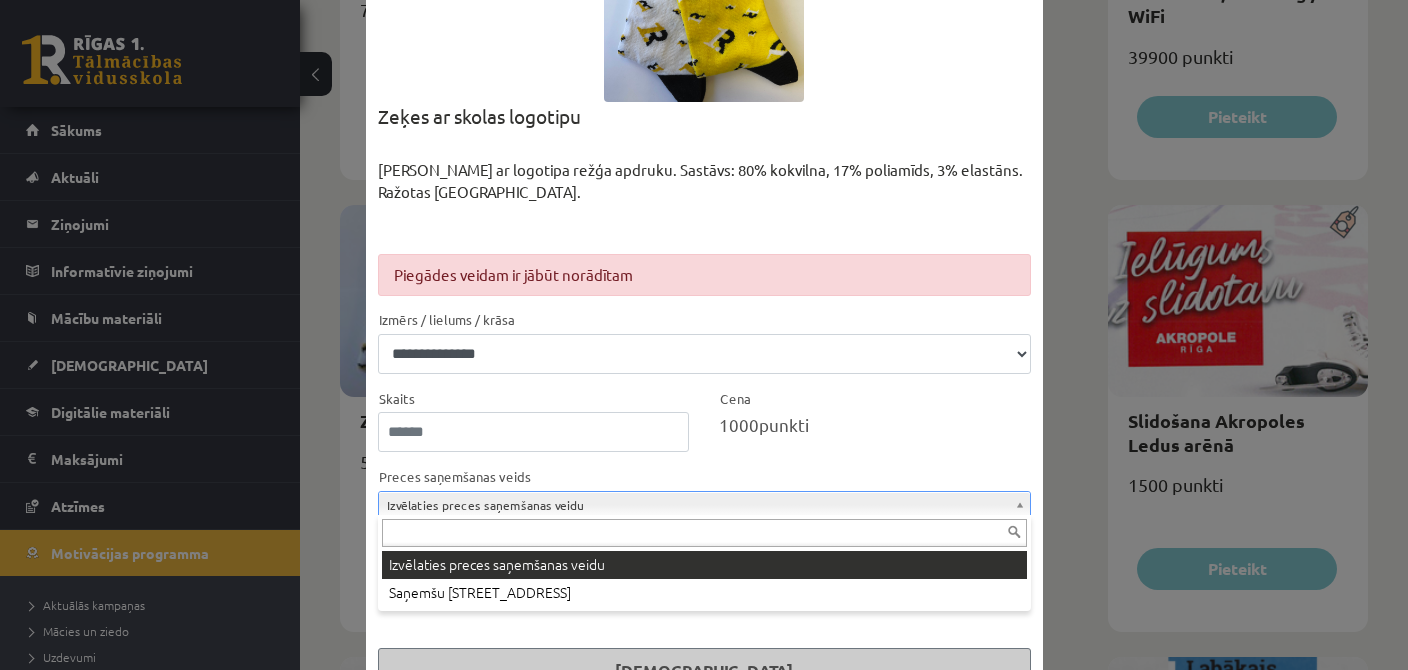 click on "0
Dāvanas
1120
mP
2895
xp
Ingus Zemturis
Sākums
Aktuāli
Kā mācīties eSKOLĀ
Kontakti
Normatīvie akti
Online konsultācijas
Skolotāju kontaktinformācija
Standarta ieskaišu grafiks
Valsts pārbaudījumi un eksāmeni
Kā iegūt Uzdevumi.lv prof
Ieskaišu skaits pa klasēm
Tehniskie jautājumi
Karjeras izglītība
R1TV skolēnu pašpārvalde
Par drošu vidi!
Esi vesels!
Pilsoniskā un sociālā audzināšana
Forums
Ziņojumi
0
Informatīvie ziņojumi
0
Mācību materiāli
Mācību materiāli
Pieslēgties Uzdevumiem
Literatūras saraksts
Digitālā bibliotēka
Publicētas konferences
Ieskaites
Neizpildītās
Izlabotās
Digitālie materiāli" at bounding box center [704, -1598] 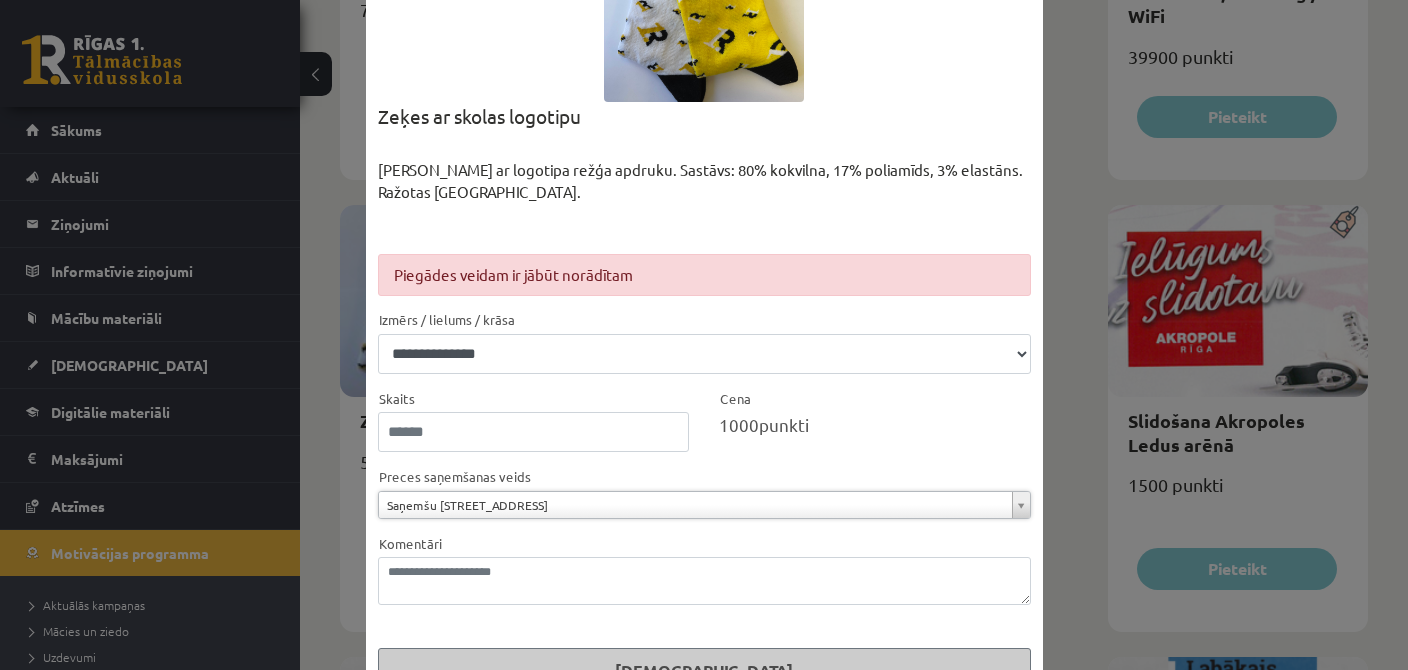 scroll, scrollTop: 216, scrollLeft: 0, axis: vertical 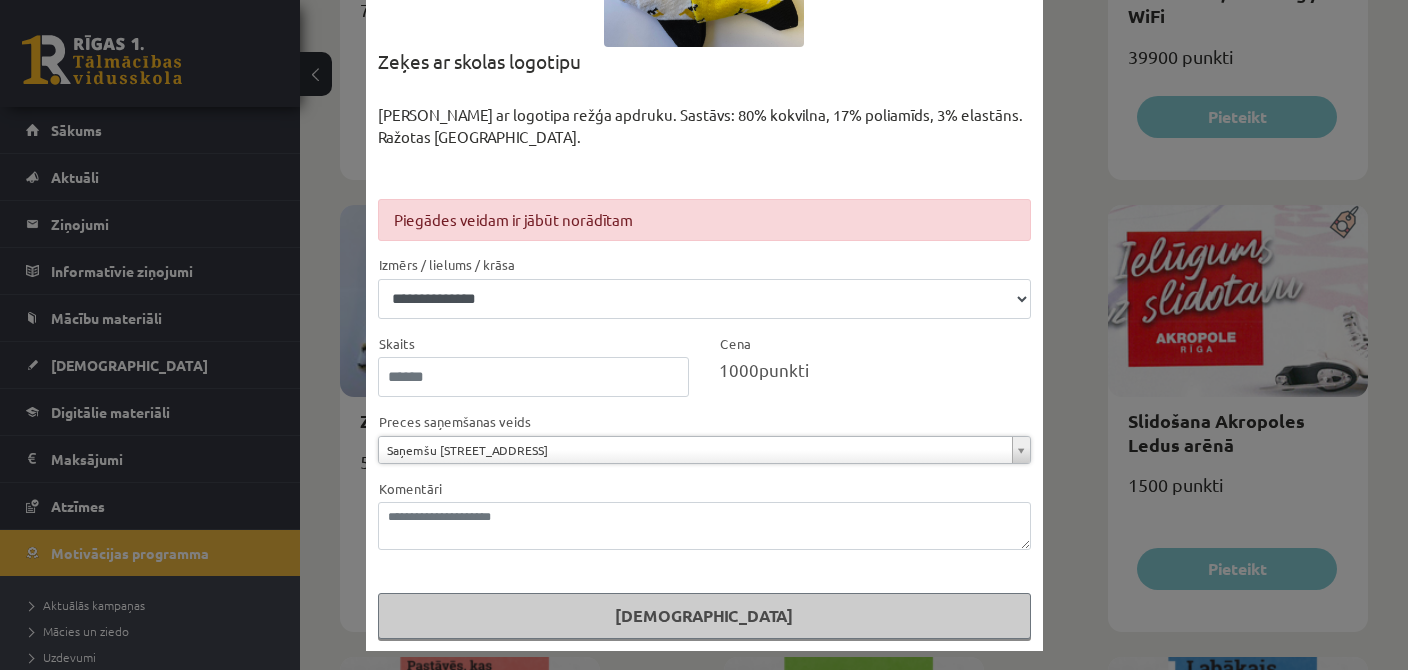 click on "Pasūtīt" at bounding box center [704, 616] 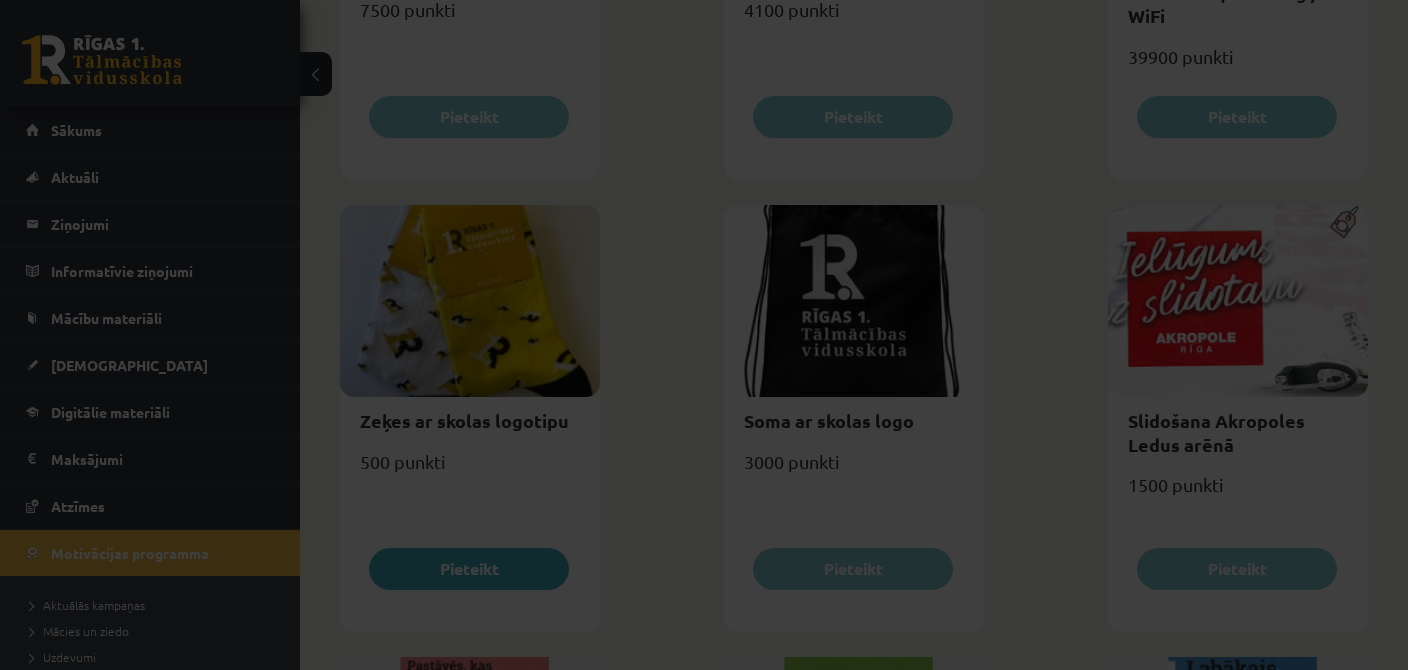 scroll, scrollTop: 161, scrollLeft: 0, axis: vertical 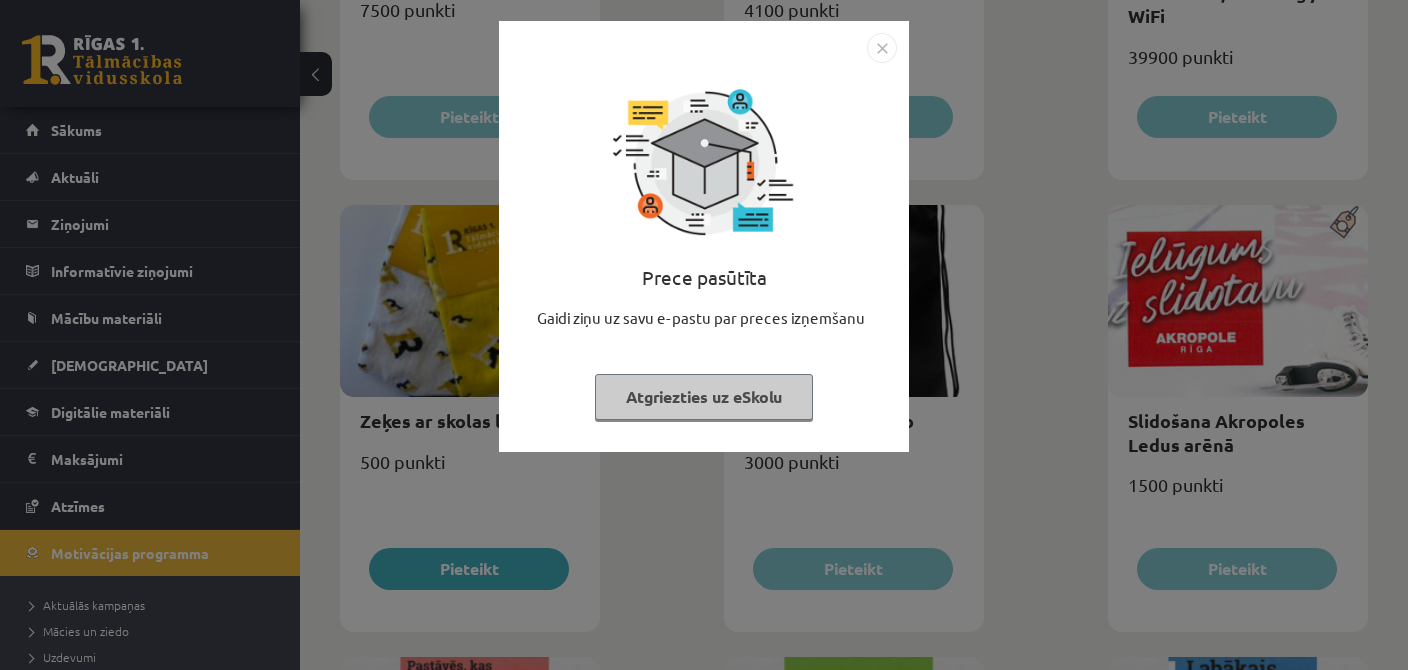 click on "Atgriezties uz eSkolu" at bounding box center [704, 397] 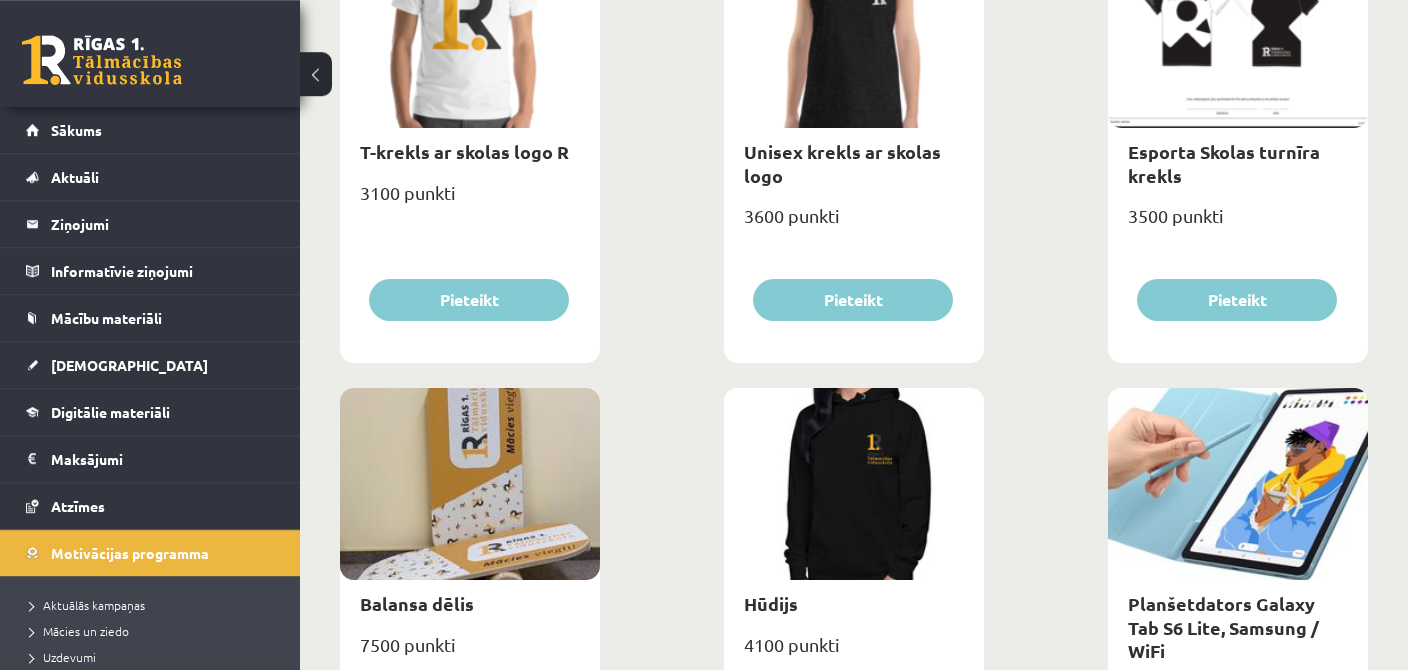 scroll, scrollTop: 1193, scrollLeft: 0, axis: vertical 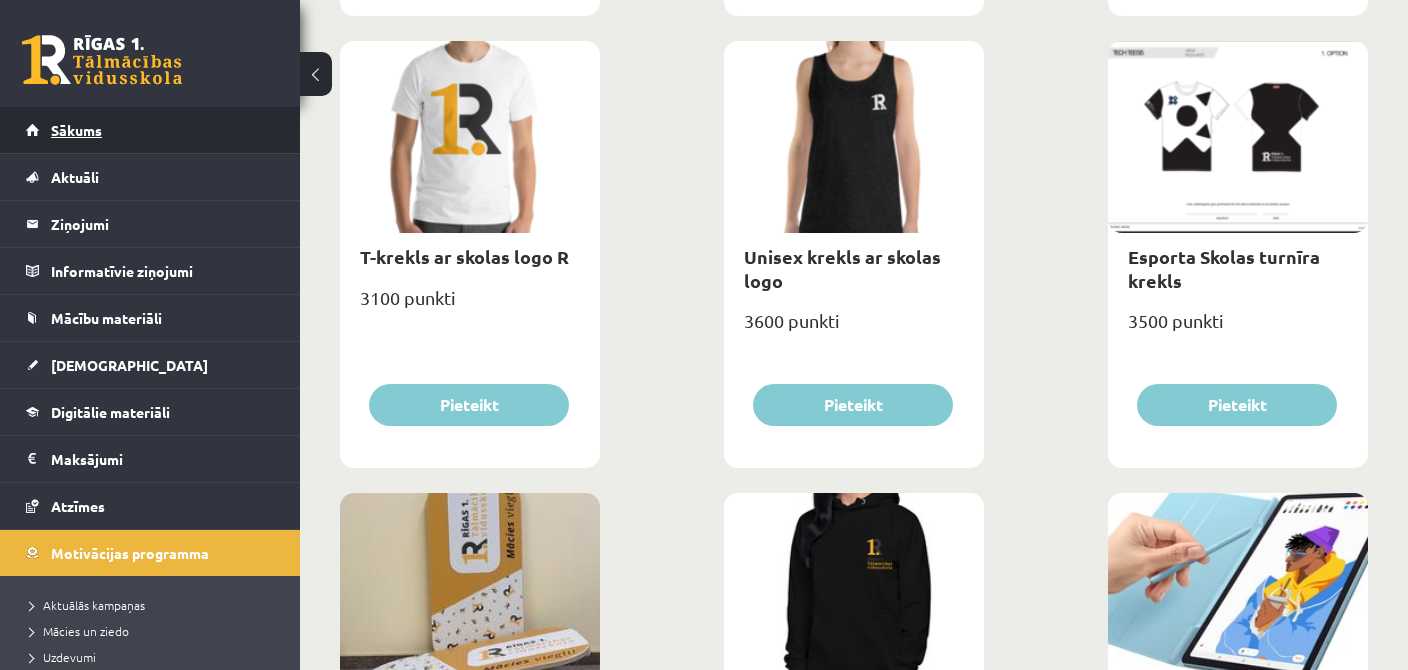 click on "Sākums" at bounding box center [76, 130] 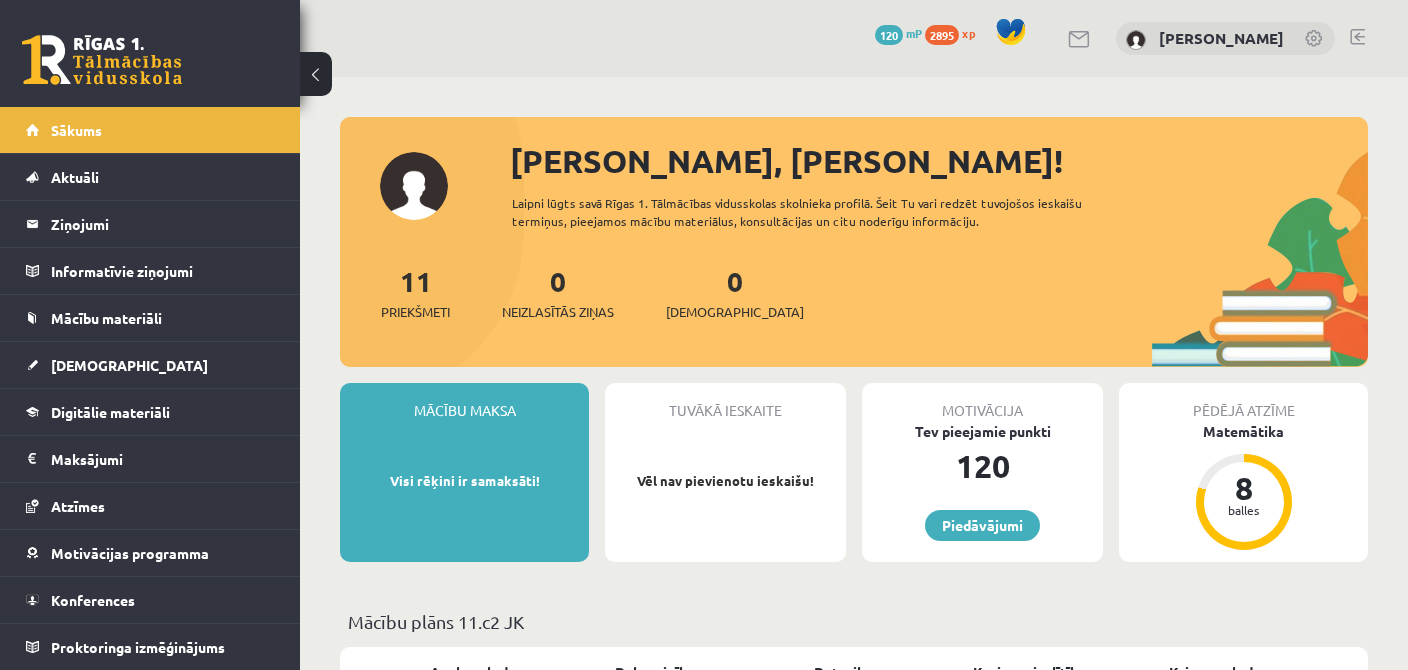 scroll, scrollTop: 0, scrollLeft: 0, axis: both 